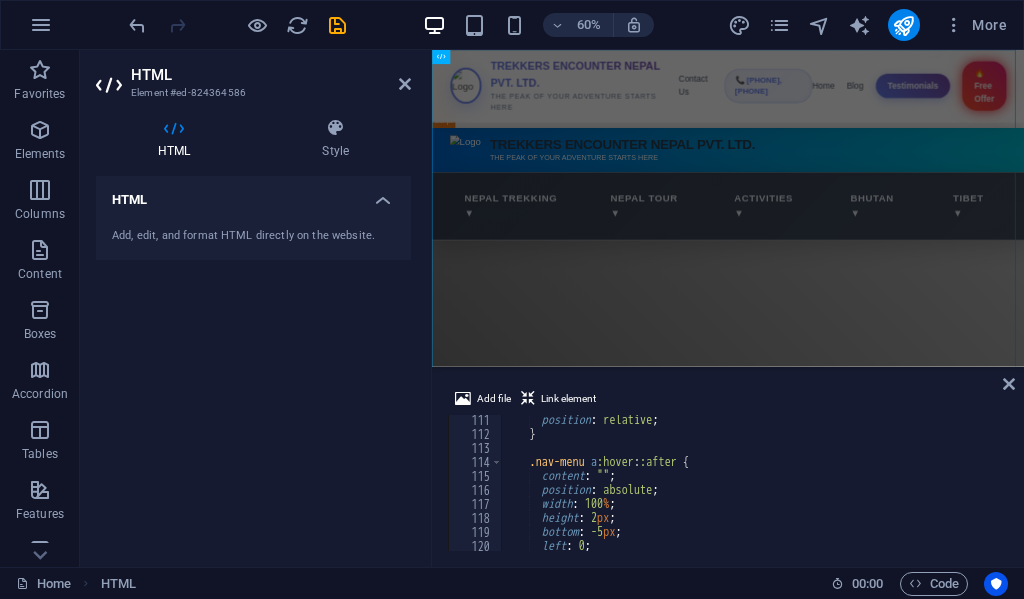 scroll, scrollTop: 0, scrollLeft: 0, axis: both 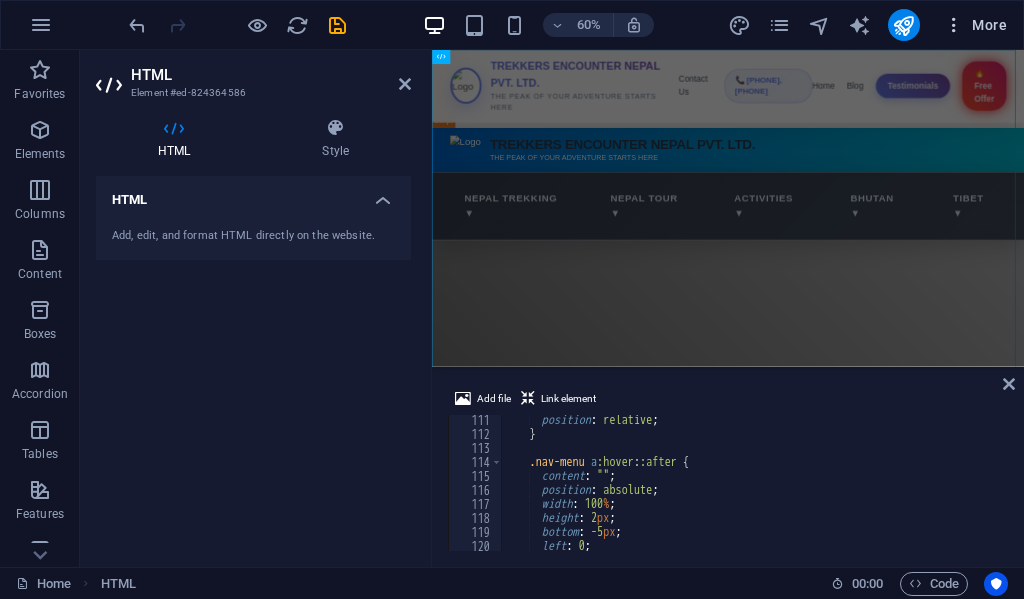 click at bounding box center [954, 25] 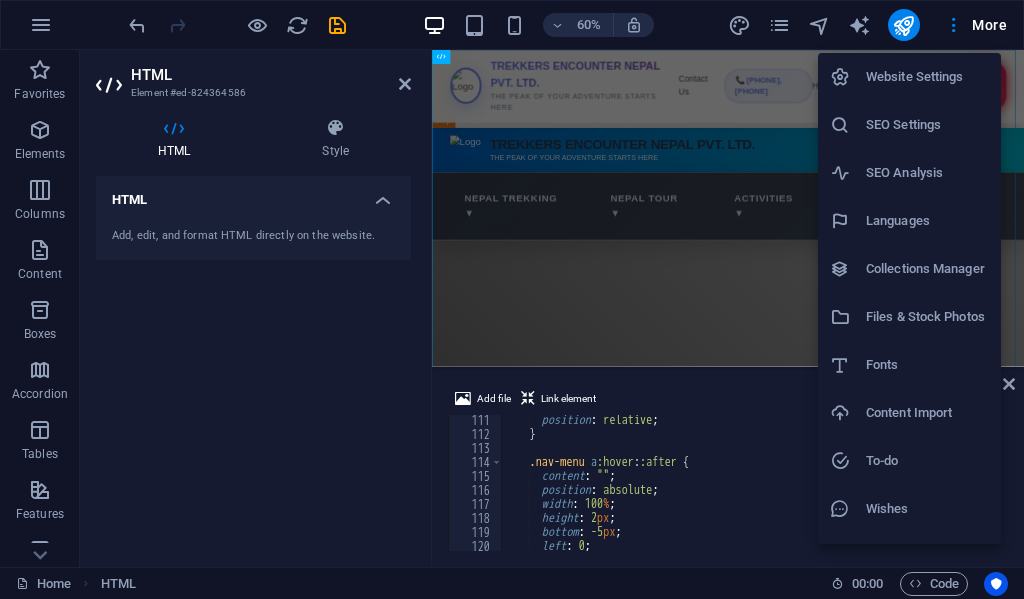 click at bounding box center [512, 299] 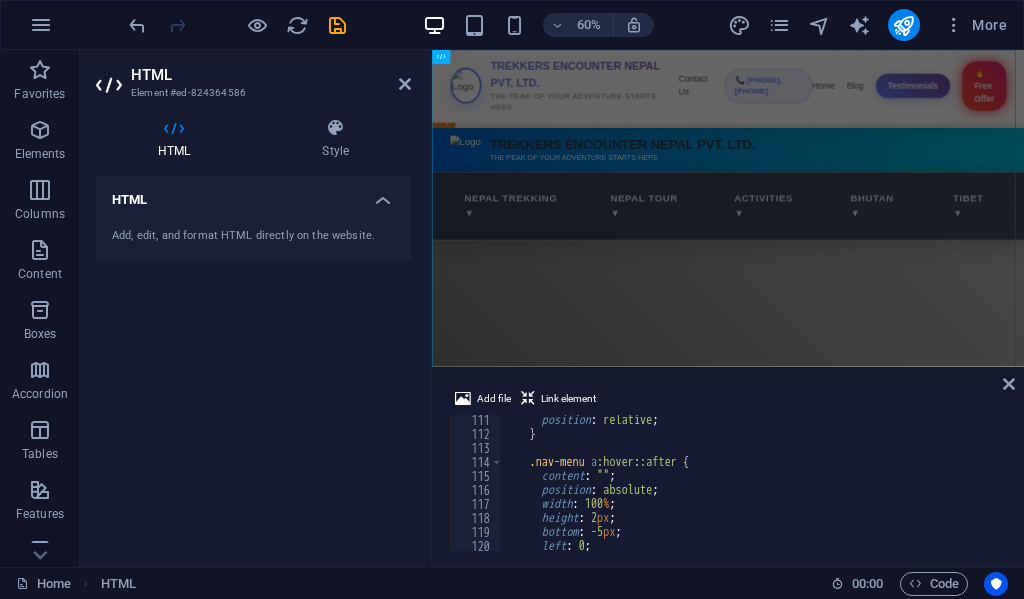 click on "HTML" at bounding box center [271, 75] 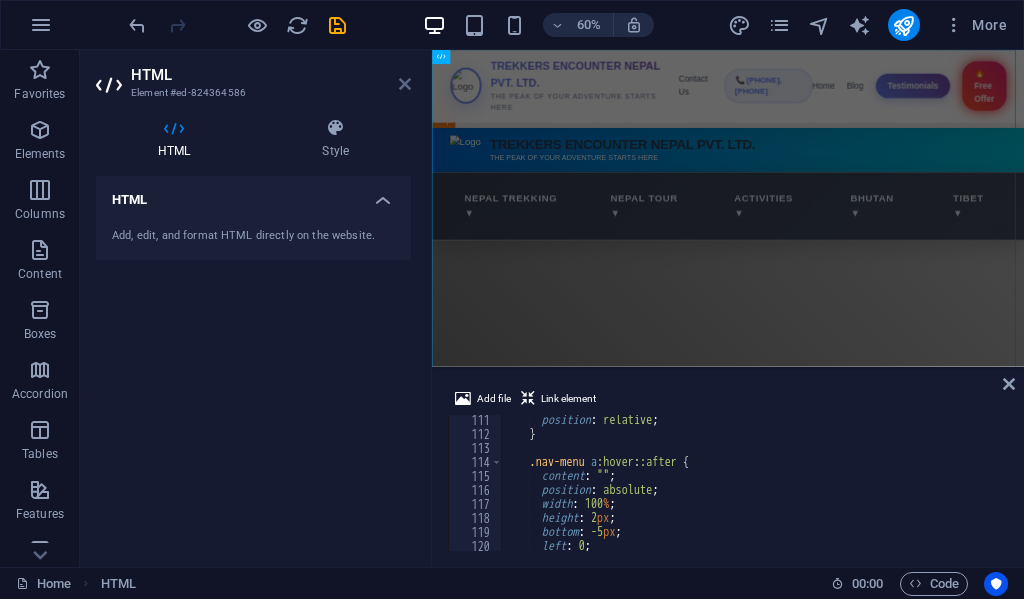 click at bounding box center (405, 84) 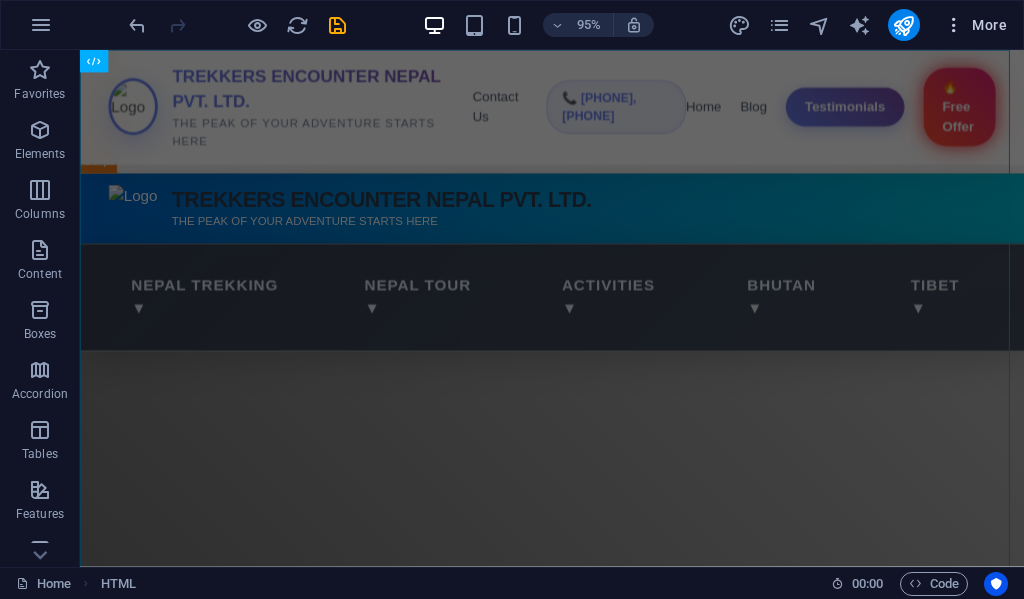 click at bounding box center (954, 25) 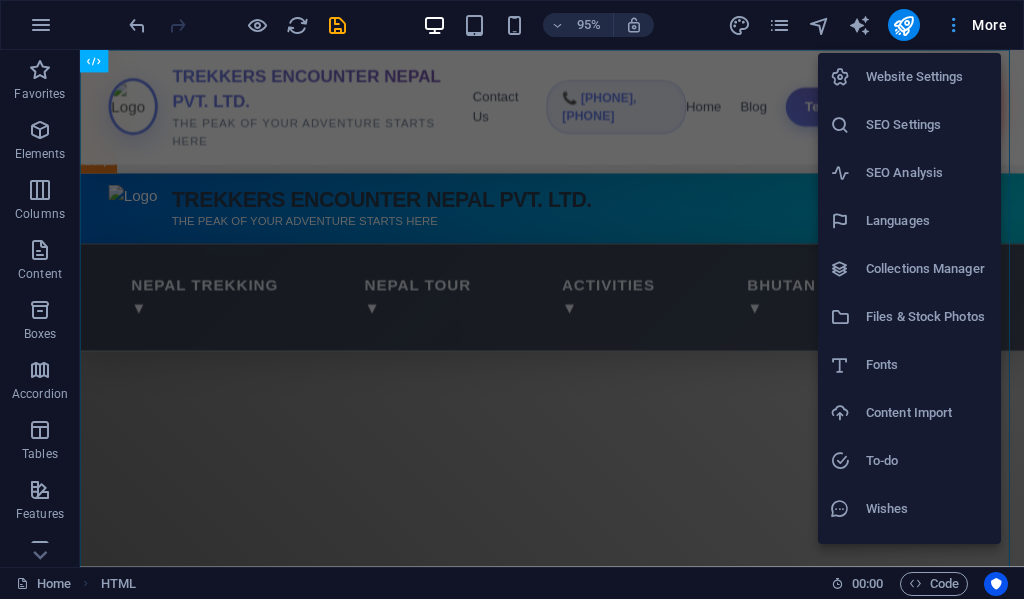 click at bounding box center [512, 299] 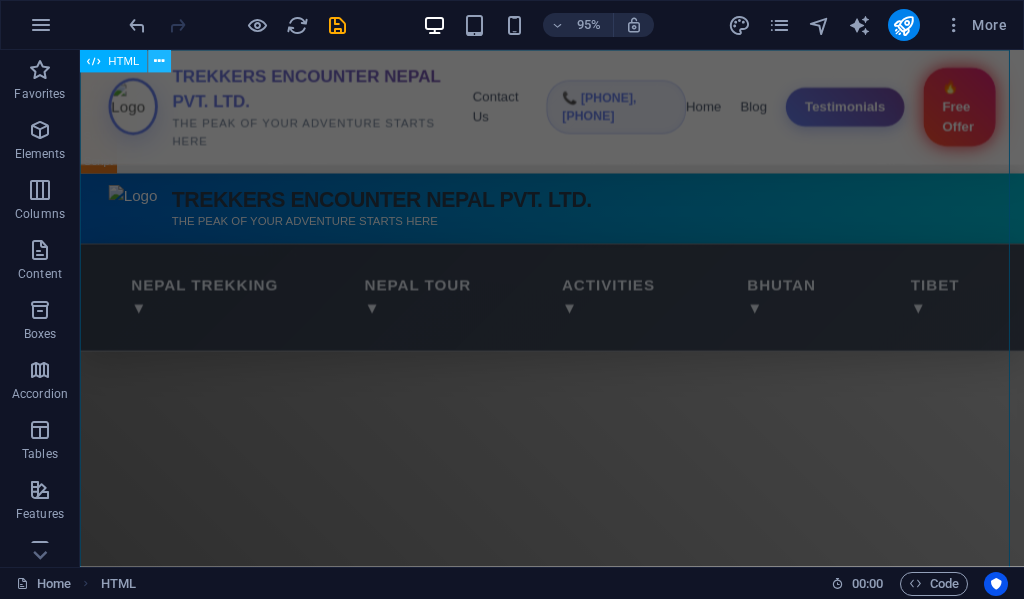 click at bounding box center [159, 61] 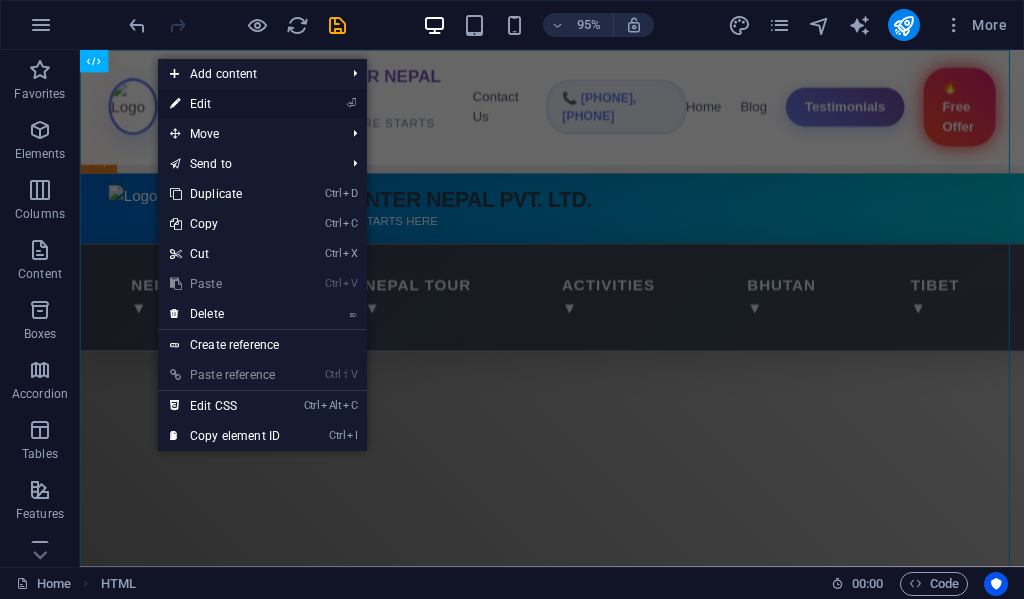 click on "⏎  Edit" at bounding box center [225, 104] 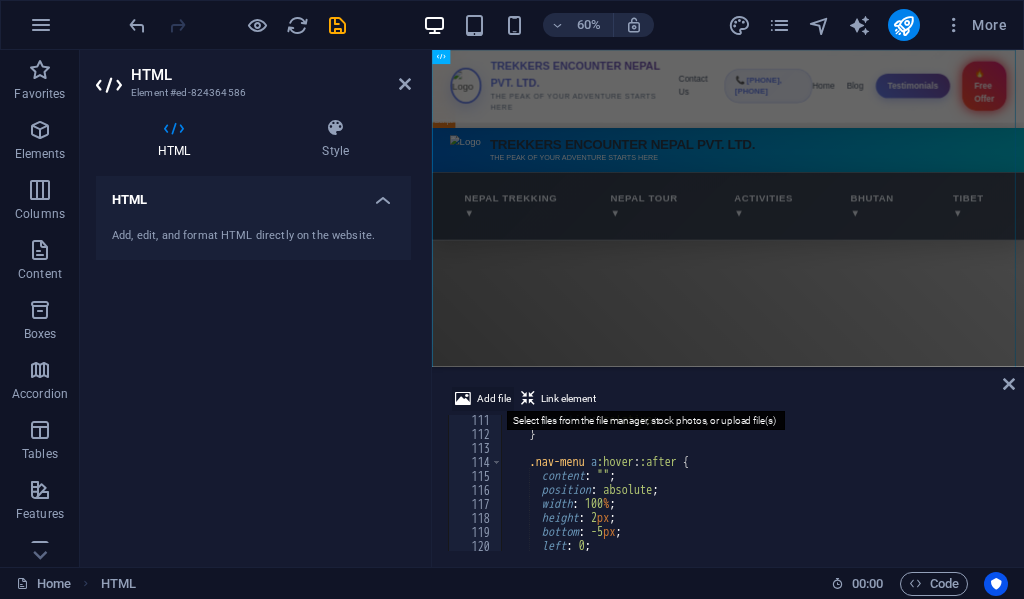 click on "Add file" at bounding box center (494, 399) 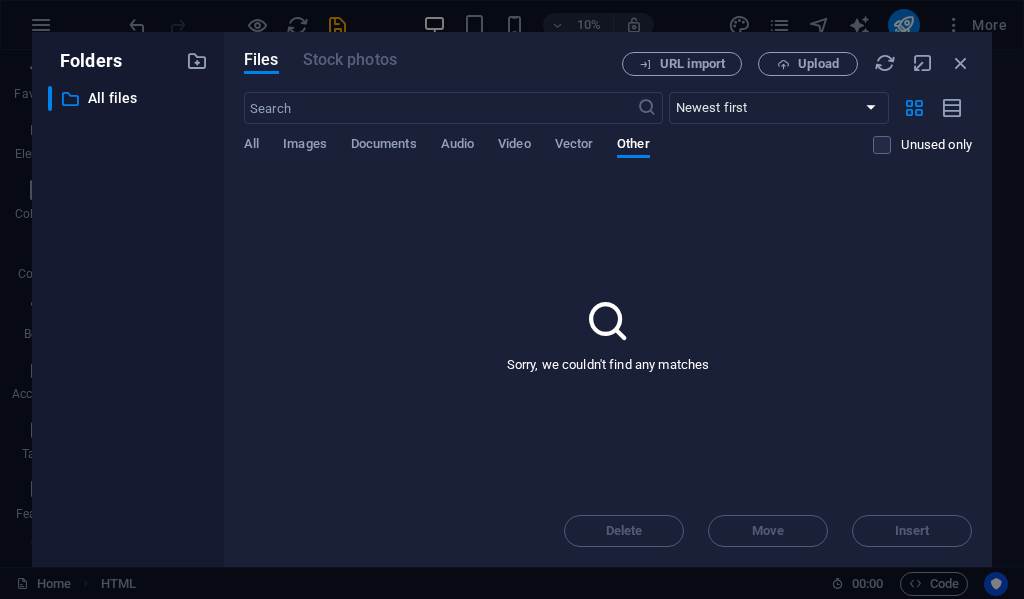 click on "Sorry, we couldn't find any matches" at bounding box center (608, 334) 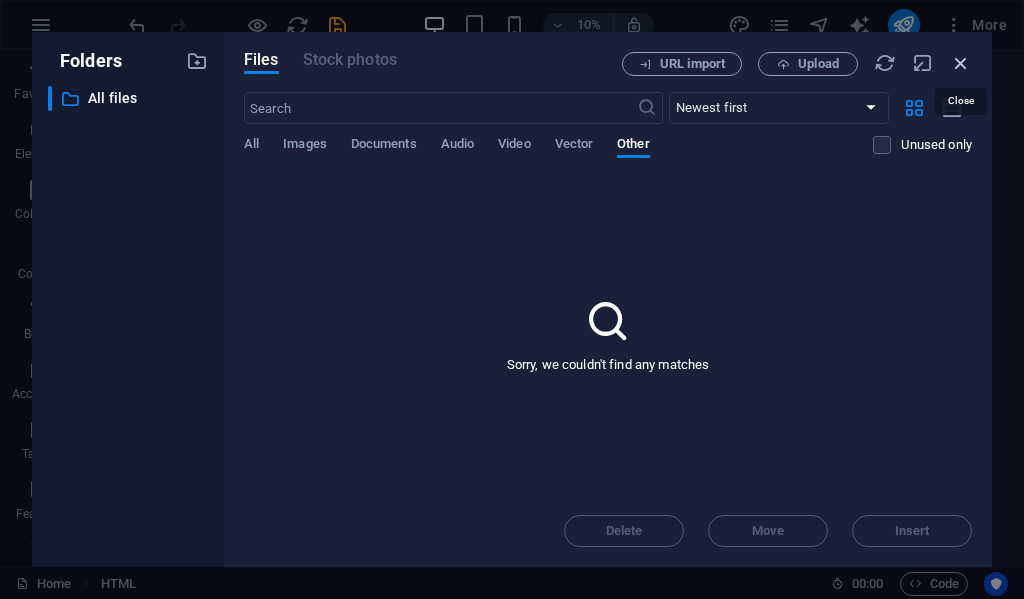 click at bounding box center [961, 63] 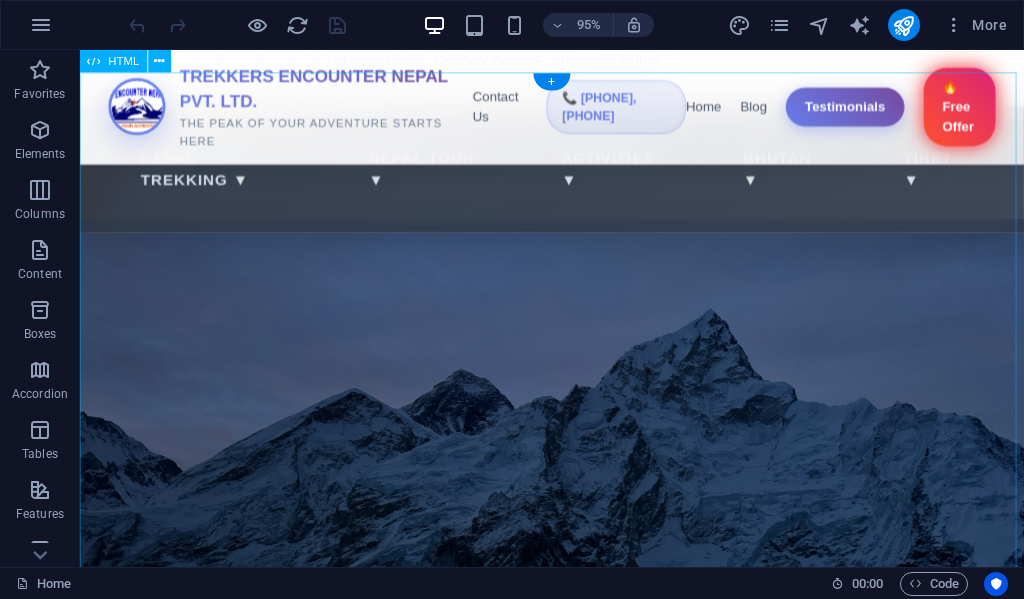 scroll, scrollTop: 0, scrollLeft: 0, axis: both 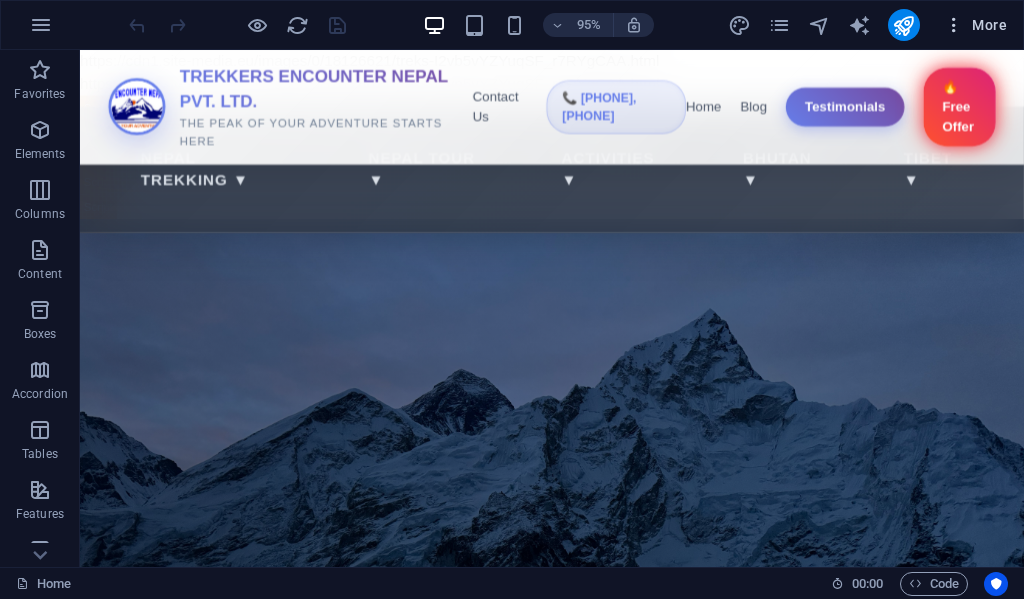 click at bounding box center (954, 25) 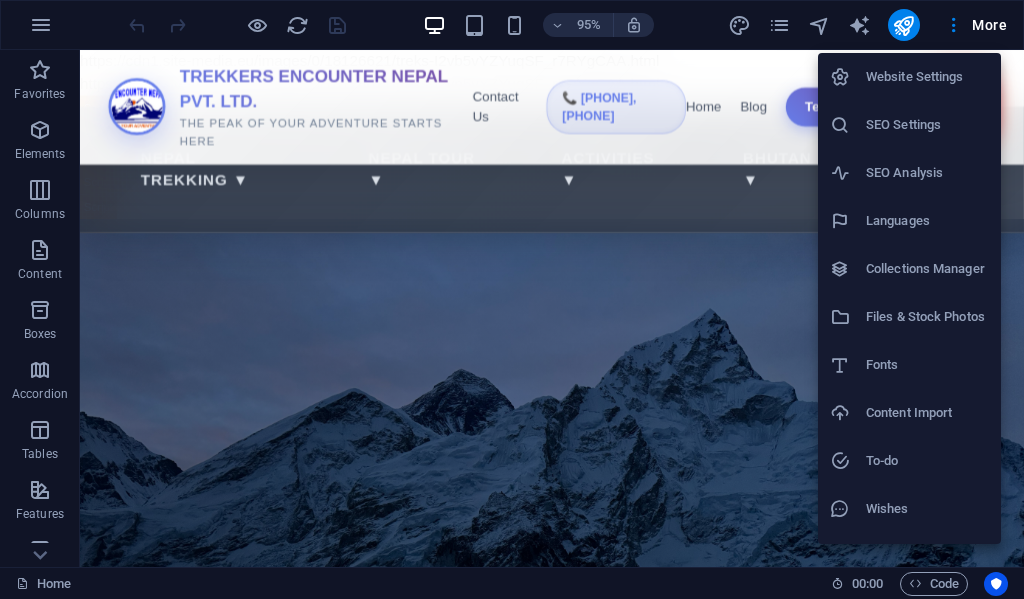 click at bounding box center (512, 299) 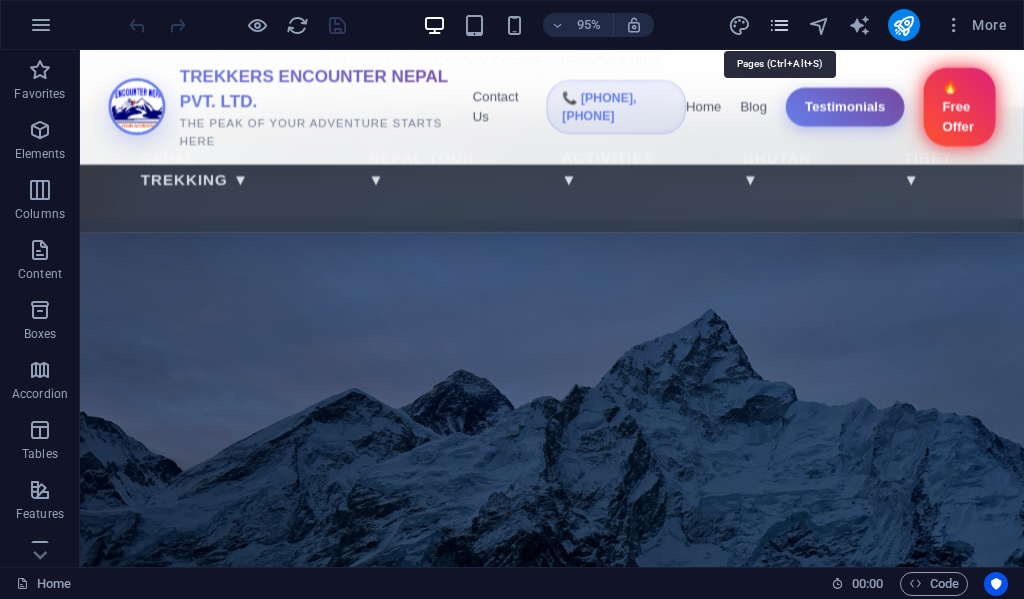 click at bounding box center (779, 25) 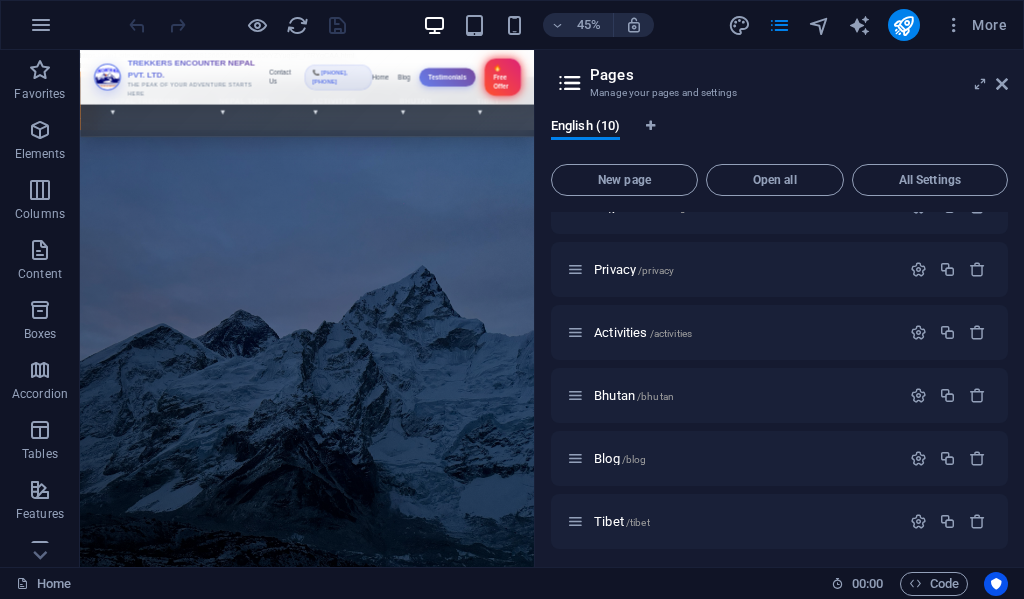 scroll, scrollTop: 91, scrollLeft: 0, axis: vertical 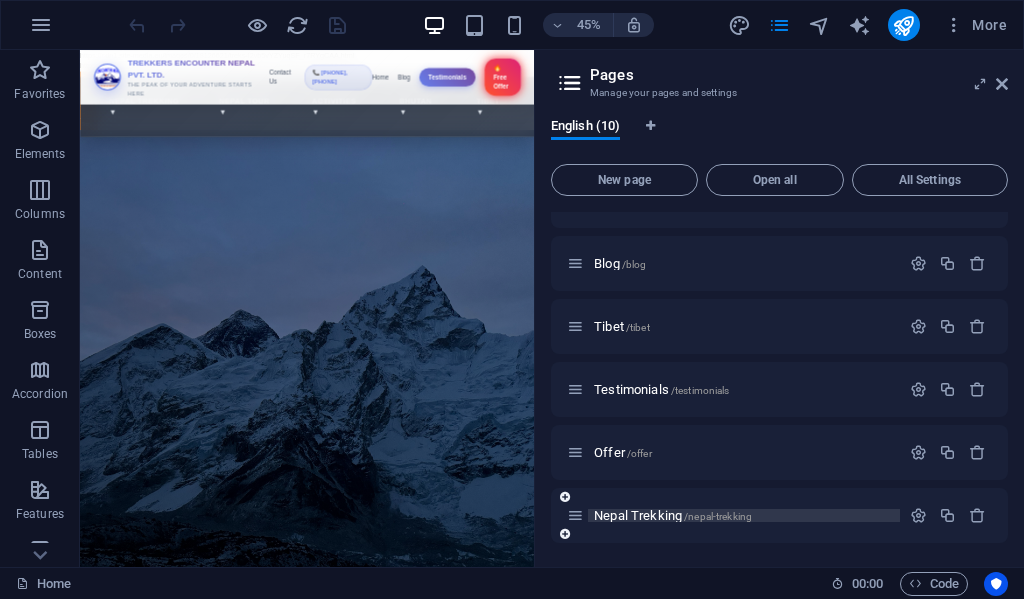 click on "Nepal Trekking /nepal-trekking" at bounding box center [673, 515] 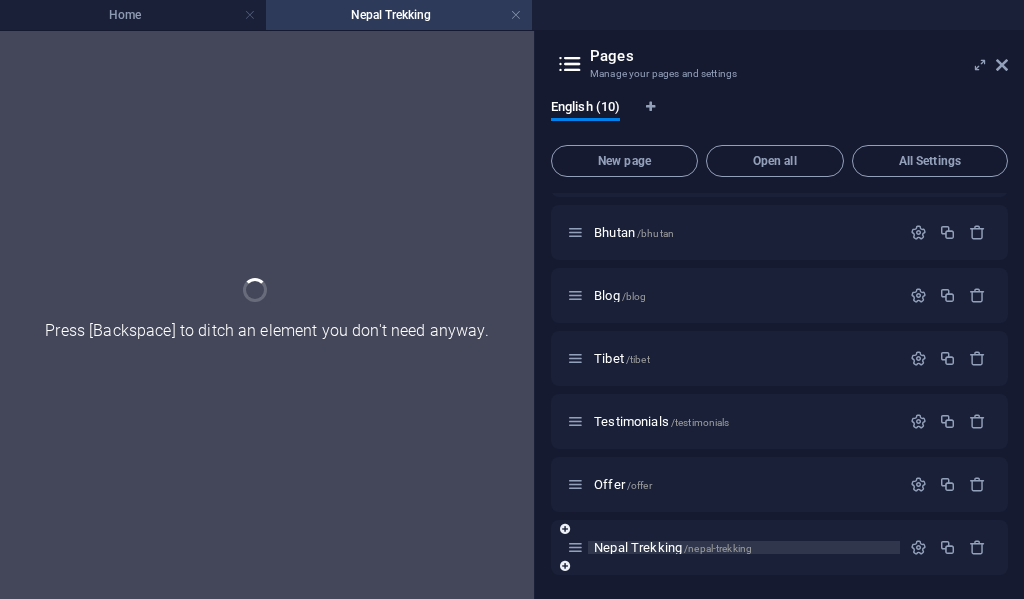 scroll, scrollTop: 240, scrollLeft: 0, axis: vertical 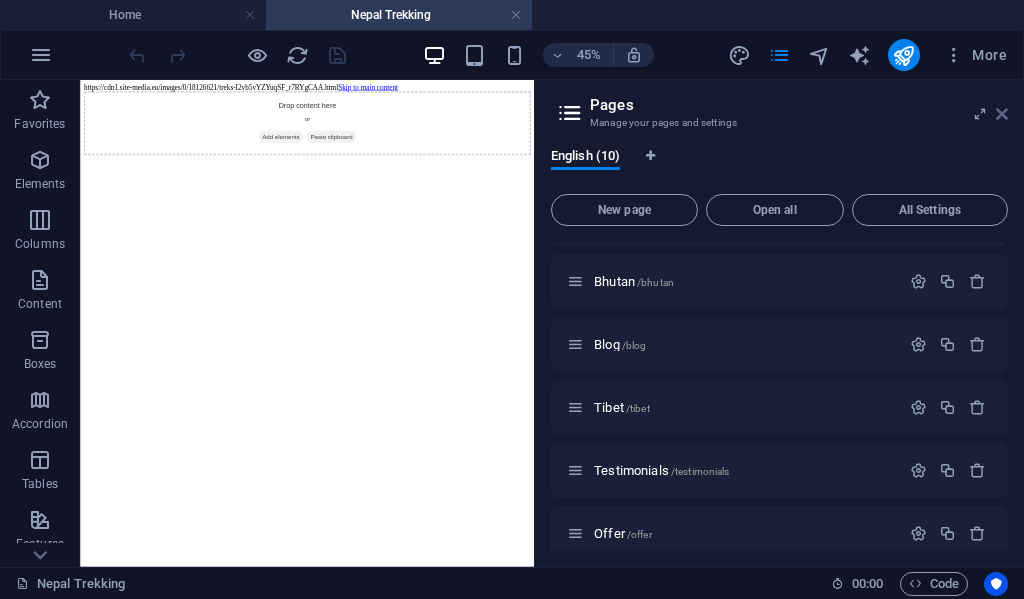 click at bounding box center [1002, 114] 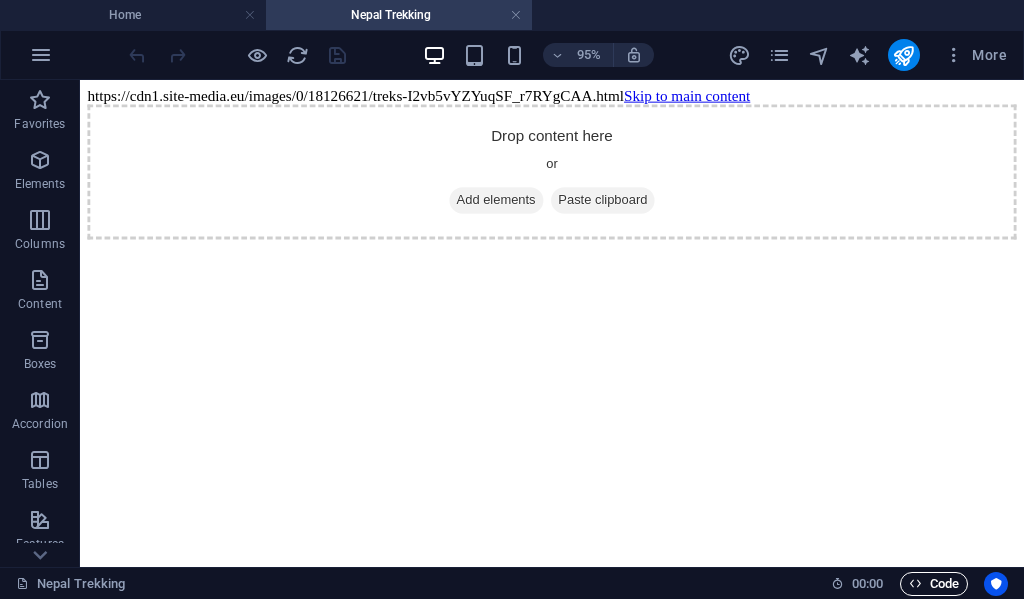 click on "Code" at bounding box center [934, 584] 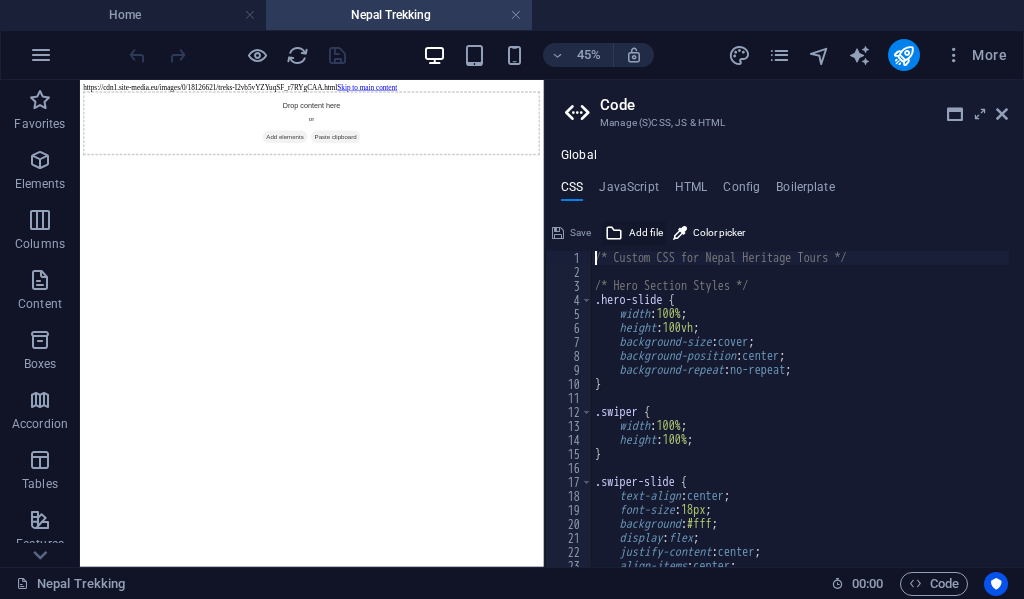 click on "Add file" at bounding box center [646, 233] 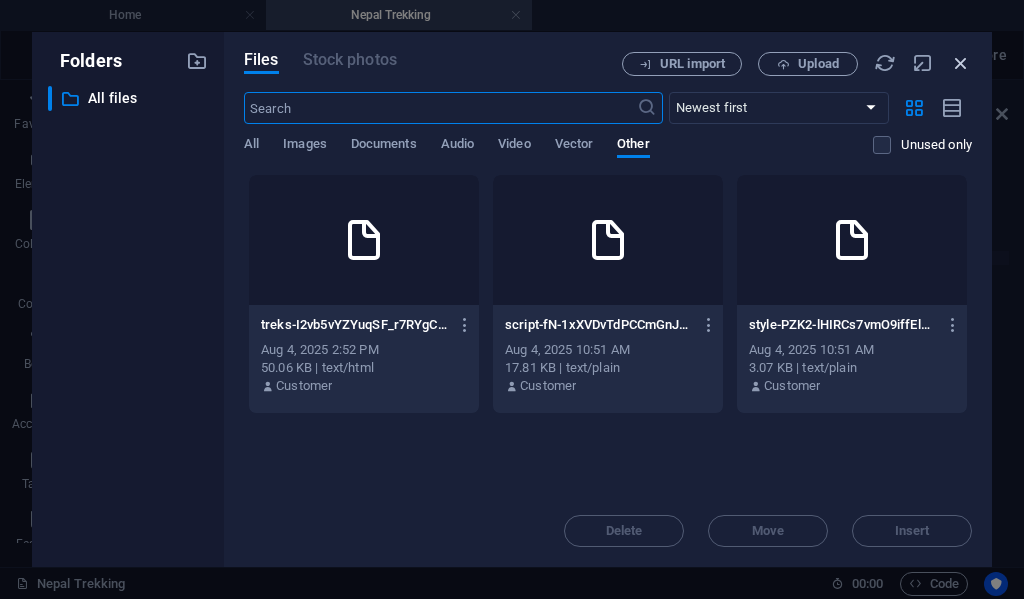 click at bounding box center (961, 63) 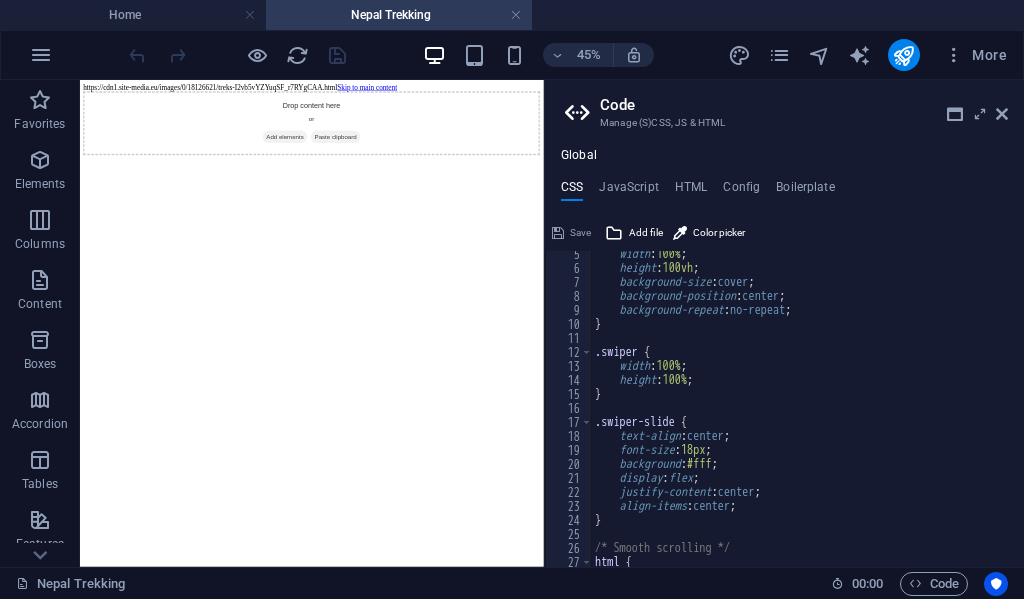 scroll, scrollTop: 0, scrollLeft: 0, axis: both 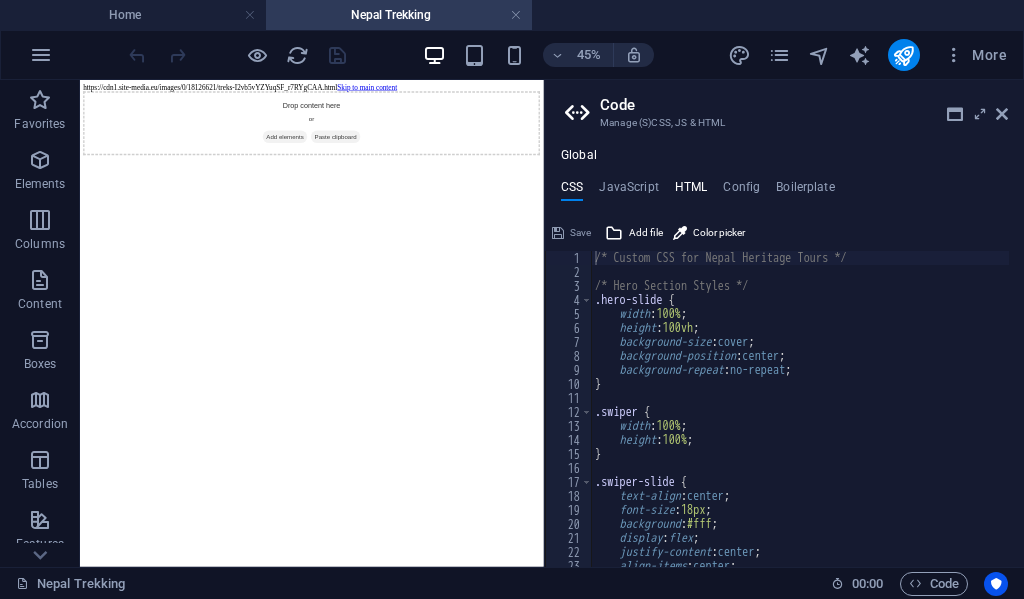 click on "HTML" at bounding box center [691, 191] 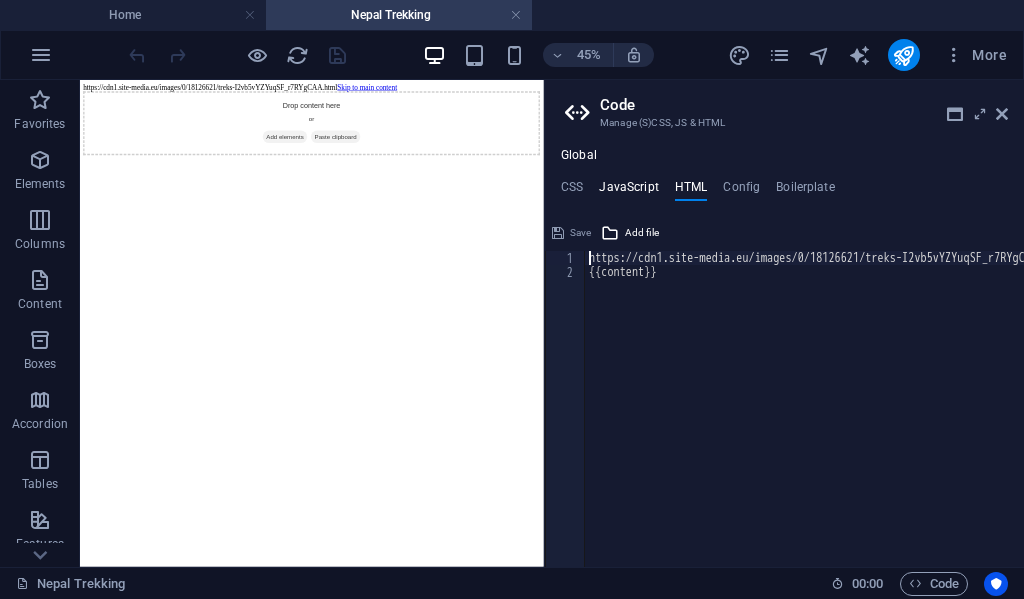 click on "JavaScript" at bounding box center [628, 191] 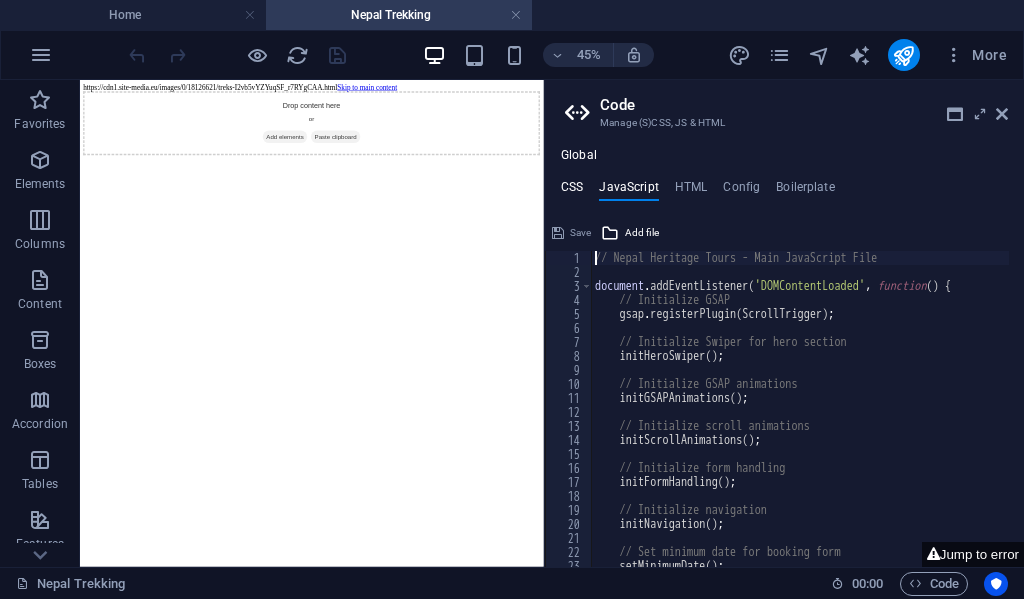 click on "CSS" at bounding box center [572, 191] 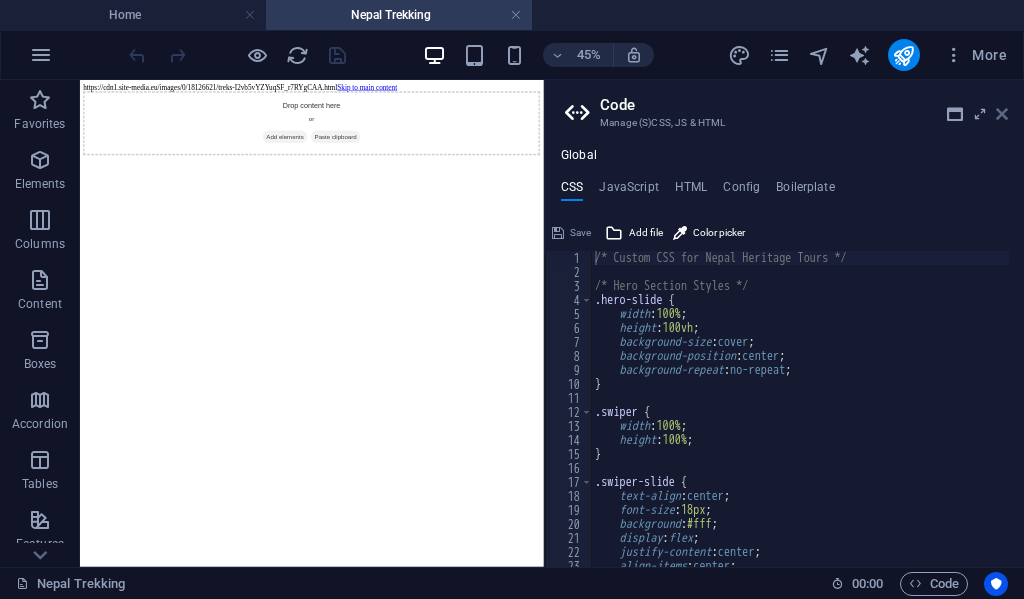 click at bounding box center [1002, 114] 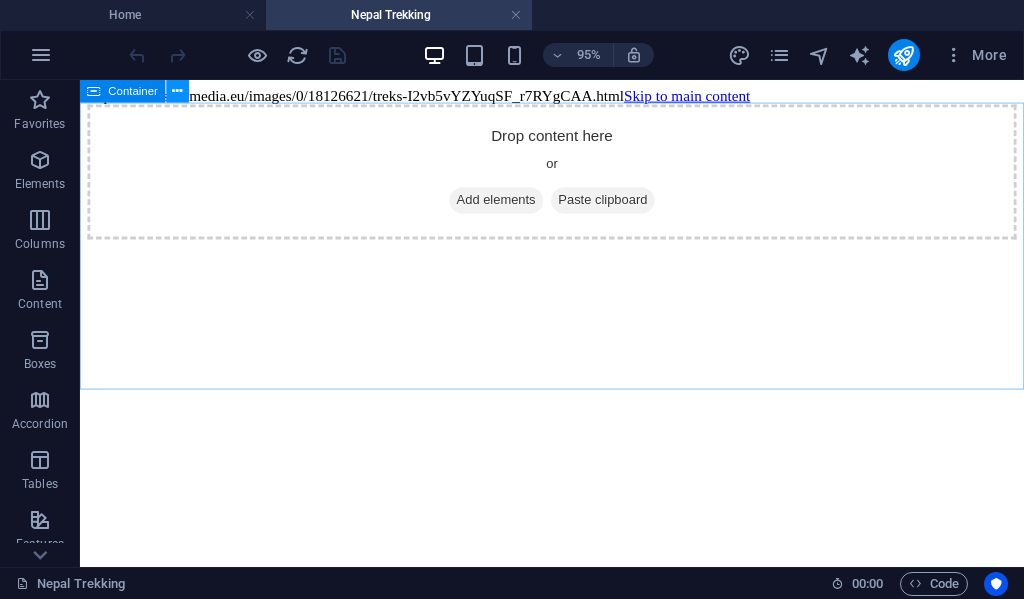click at bounding box center (178, 91) 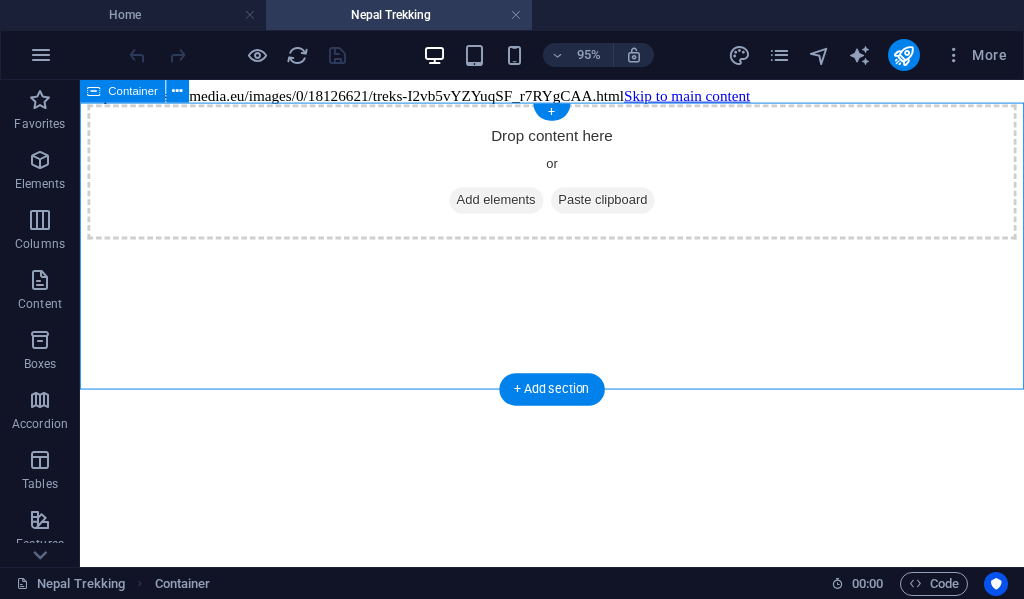 click on "Add elements" at bounding box center [518, 207] 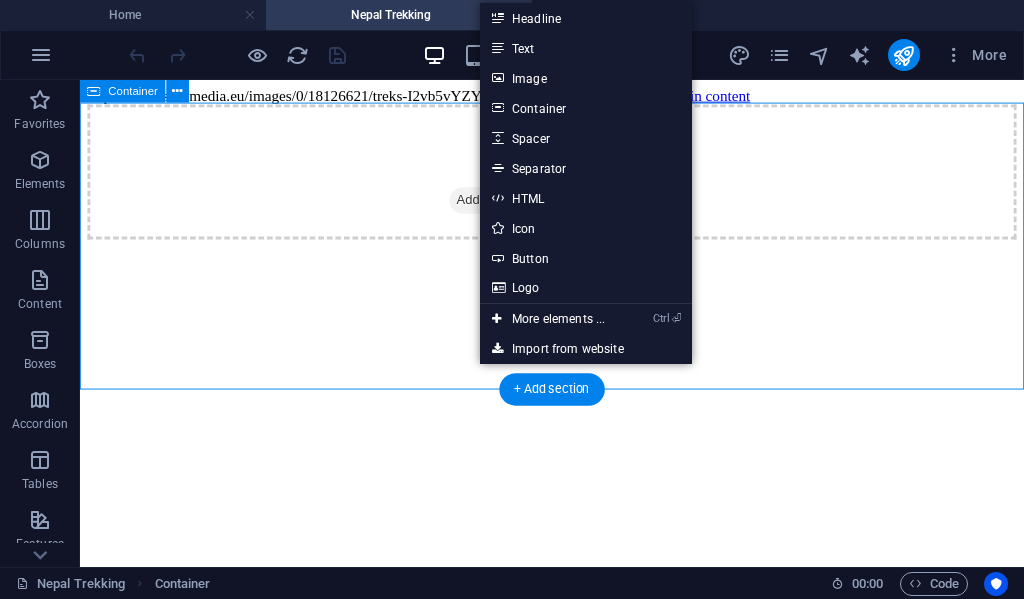 click on "Add elements" at bounding box center [518, 207] 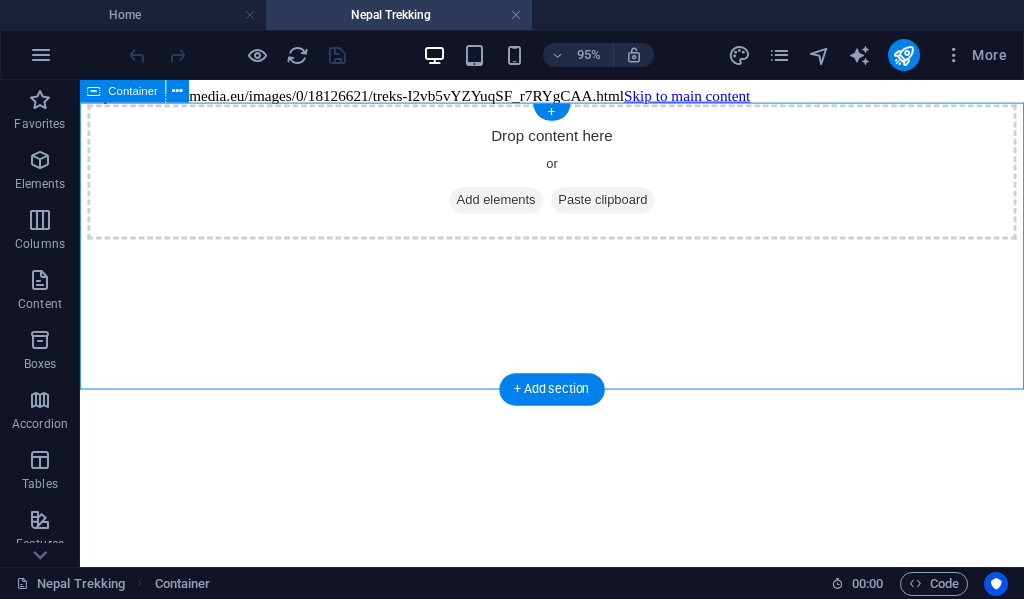 click on "Add elements" at bounding box center [518, 207] 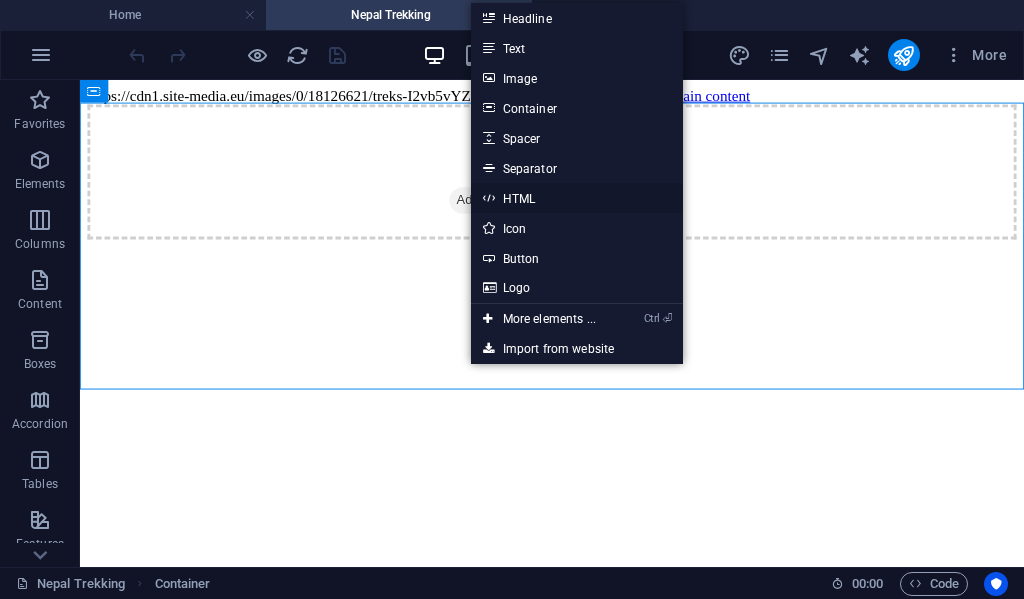 click on "HTML" at bounding box center (577, 198) 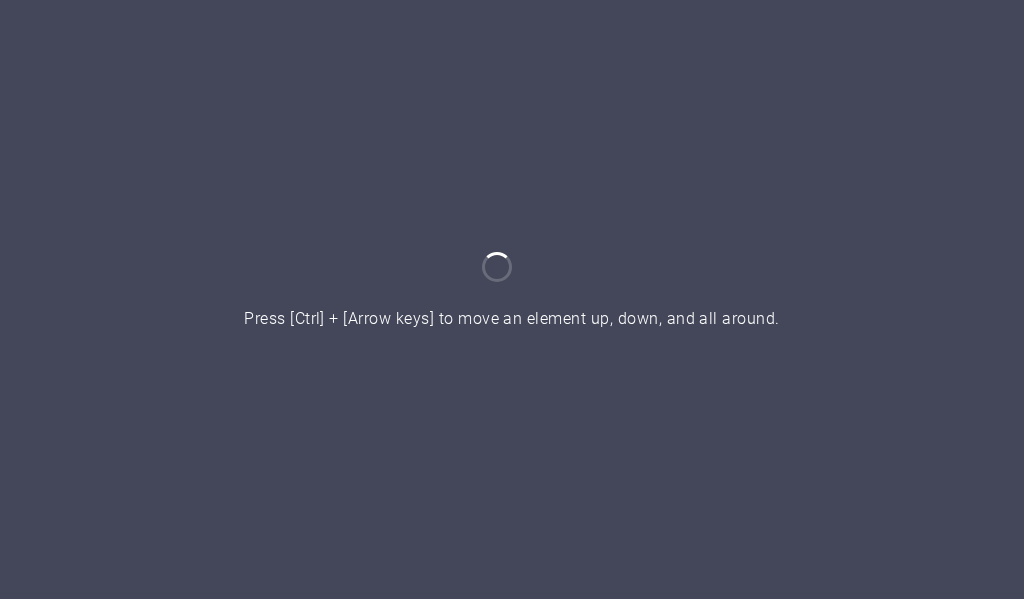 scroll, scrollTop: 0, scrollLeft: 0, axis: both 